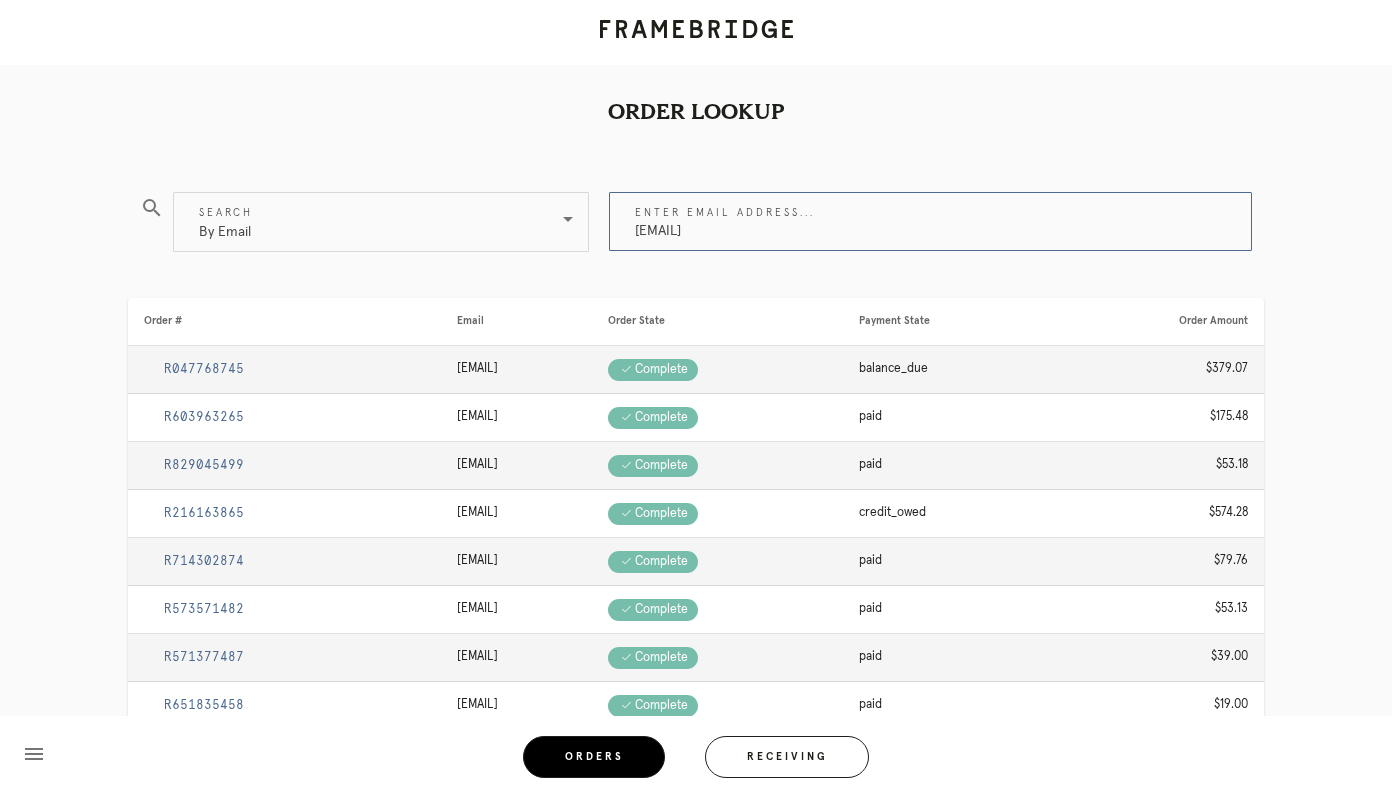 scroll, scrollTop: 0, scrollLeft: 0, axis: both 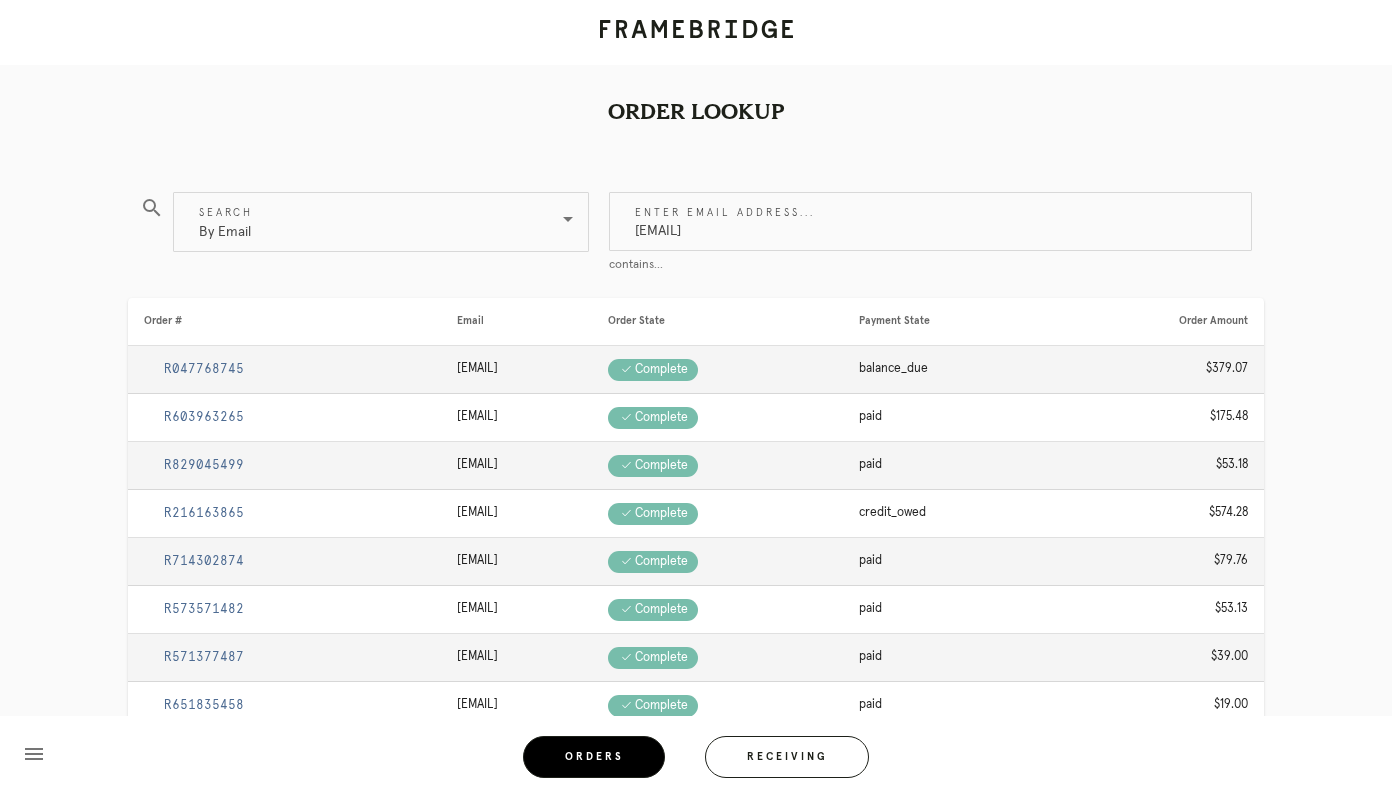 drag, startPoint x: 836, startPoint y: 235, endPoint x: 473, endPoint y: 180, distance: 367.14304 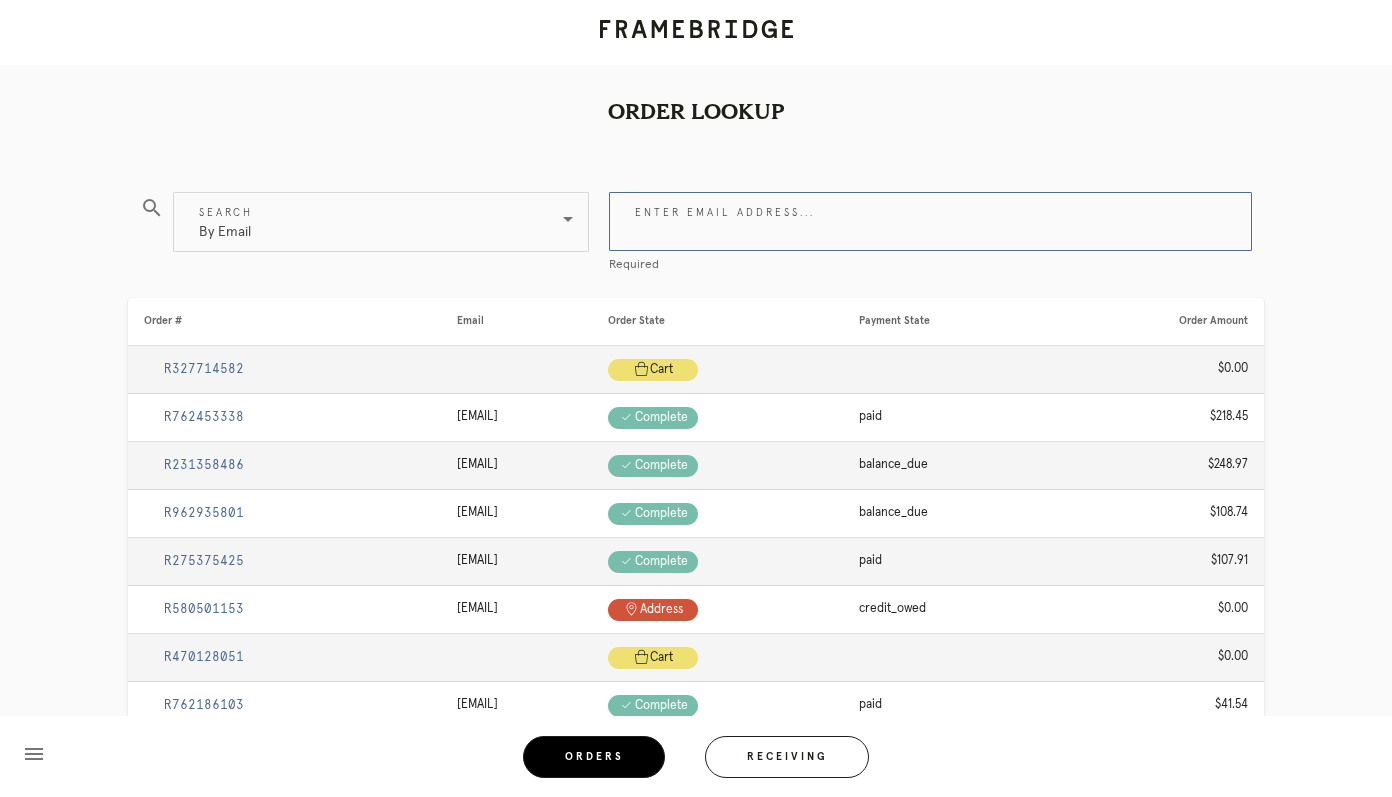 paste on "#M761722544" 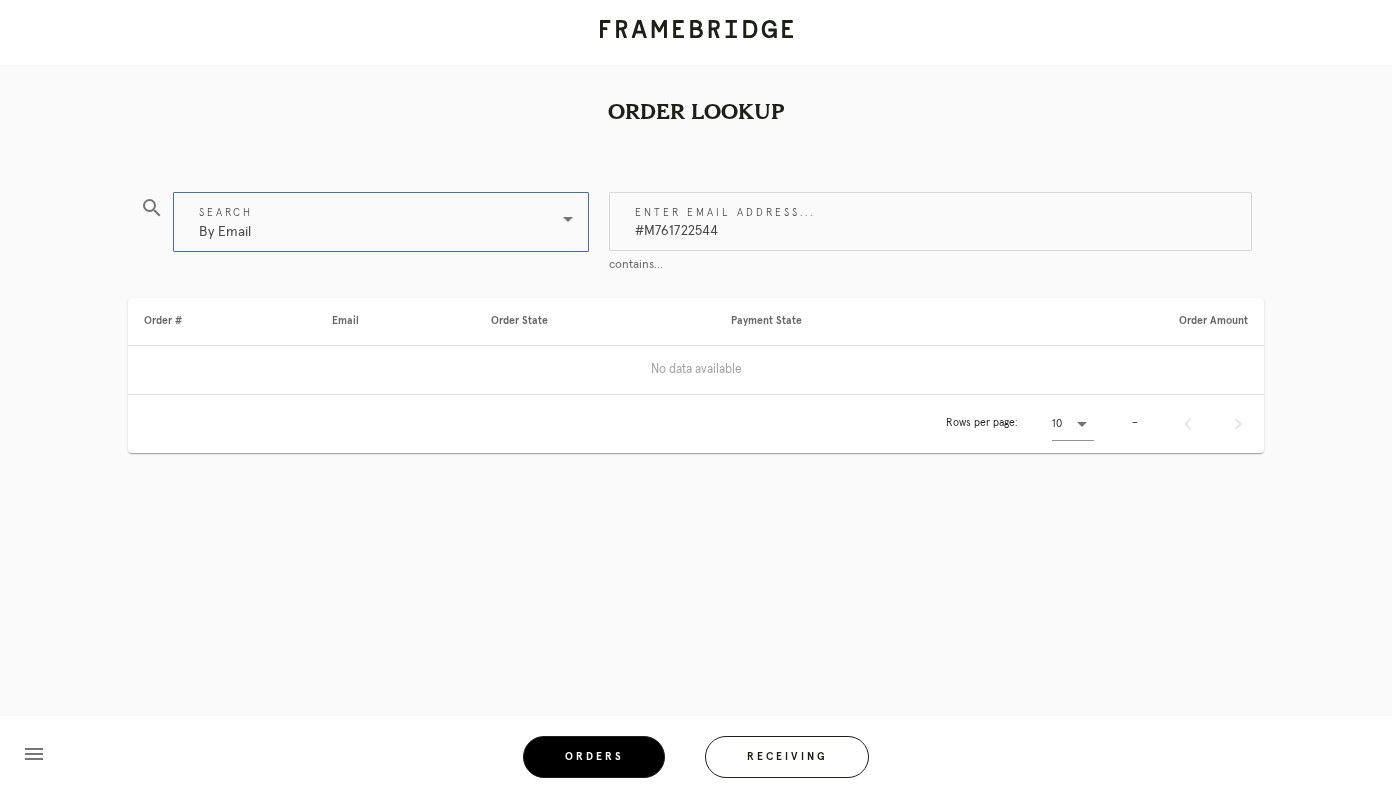 drag, startPoint x: 732, startPoint y: 226, endPoint x: 459, endPoint y: 210, distance: 273.46848 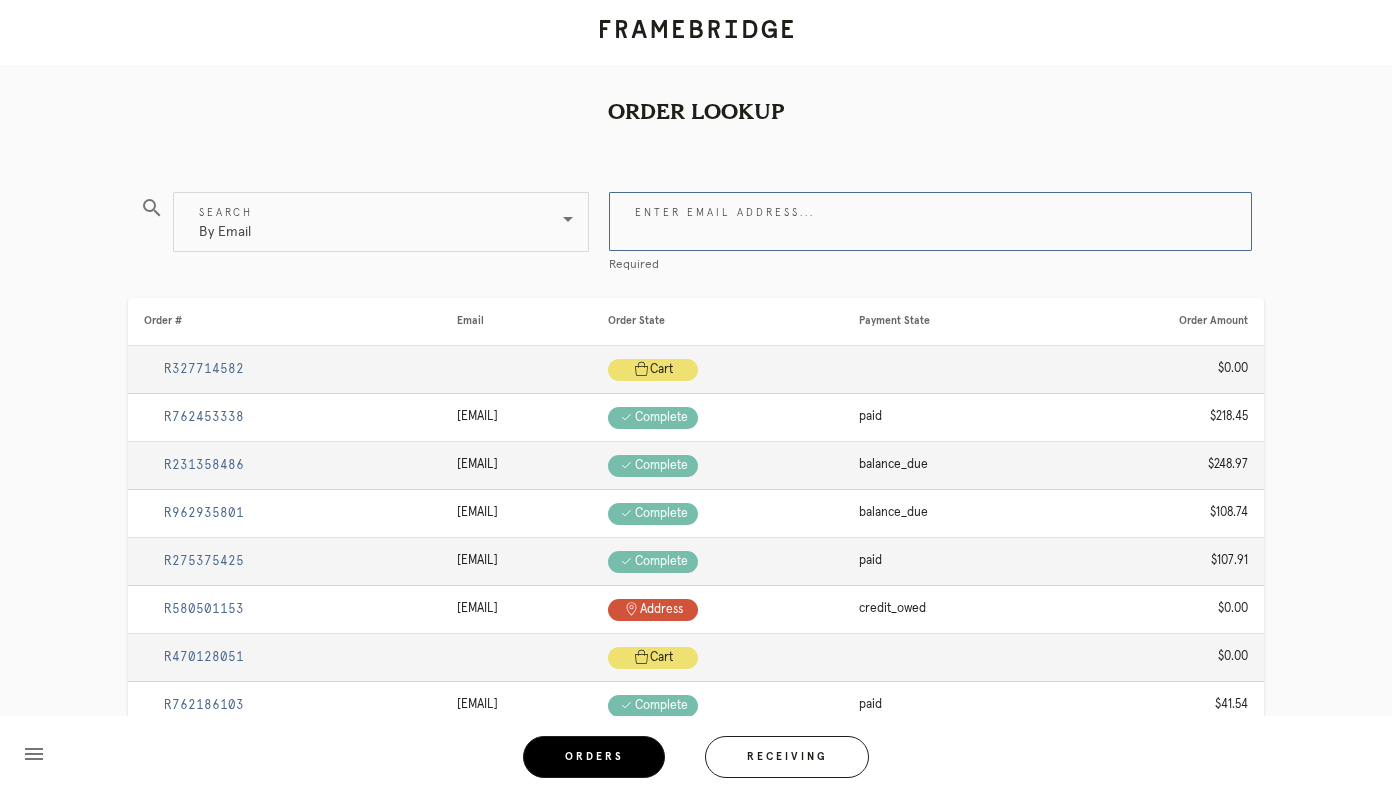 paste on "#M761722234 Complete" 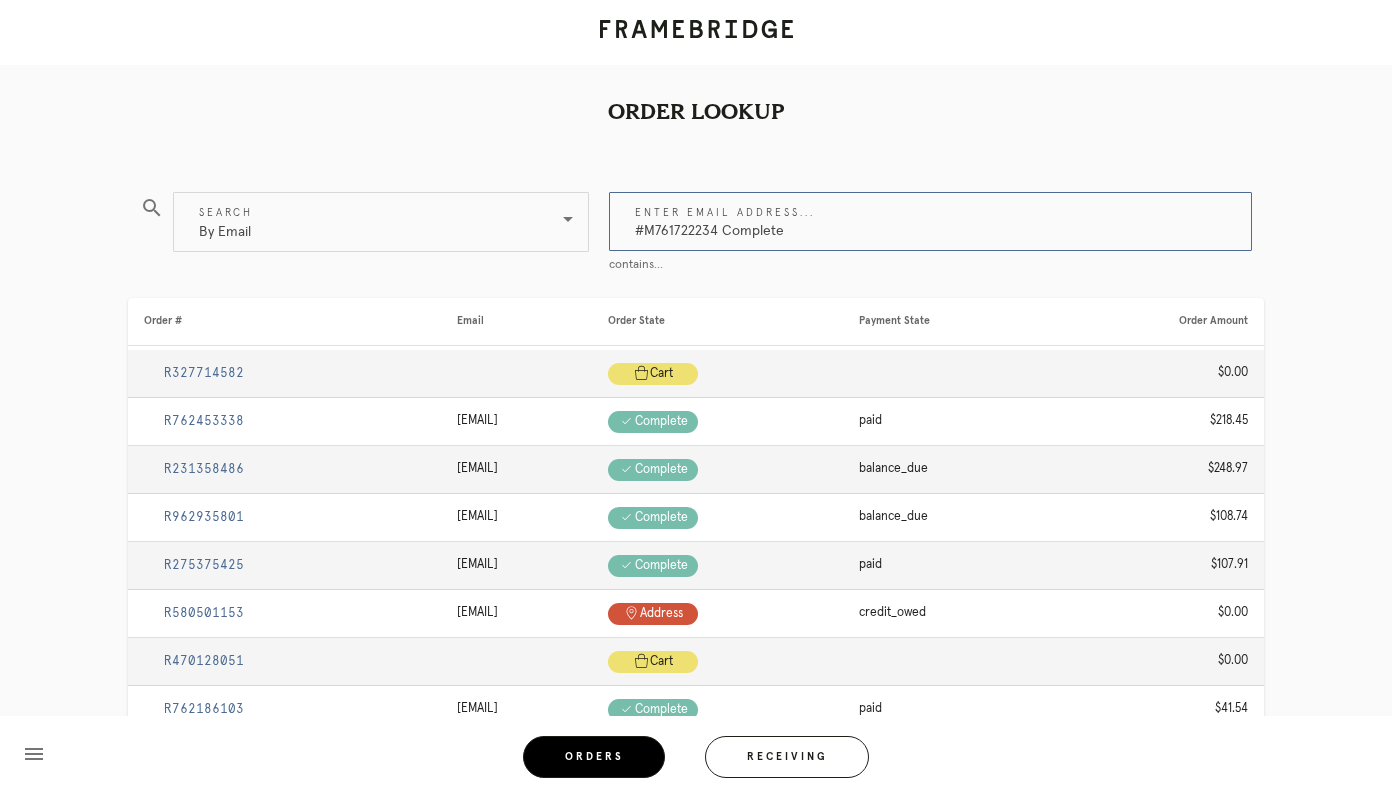 click on "#M761722234 Complete" at bounding box center [930, 221] 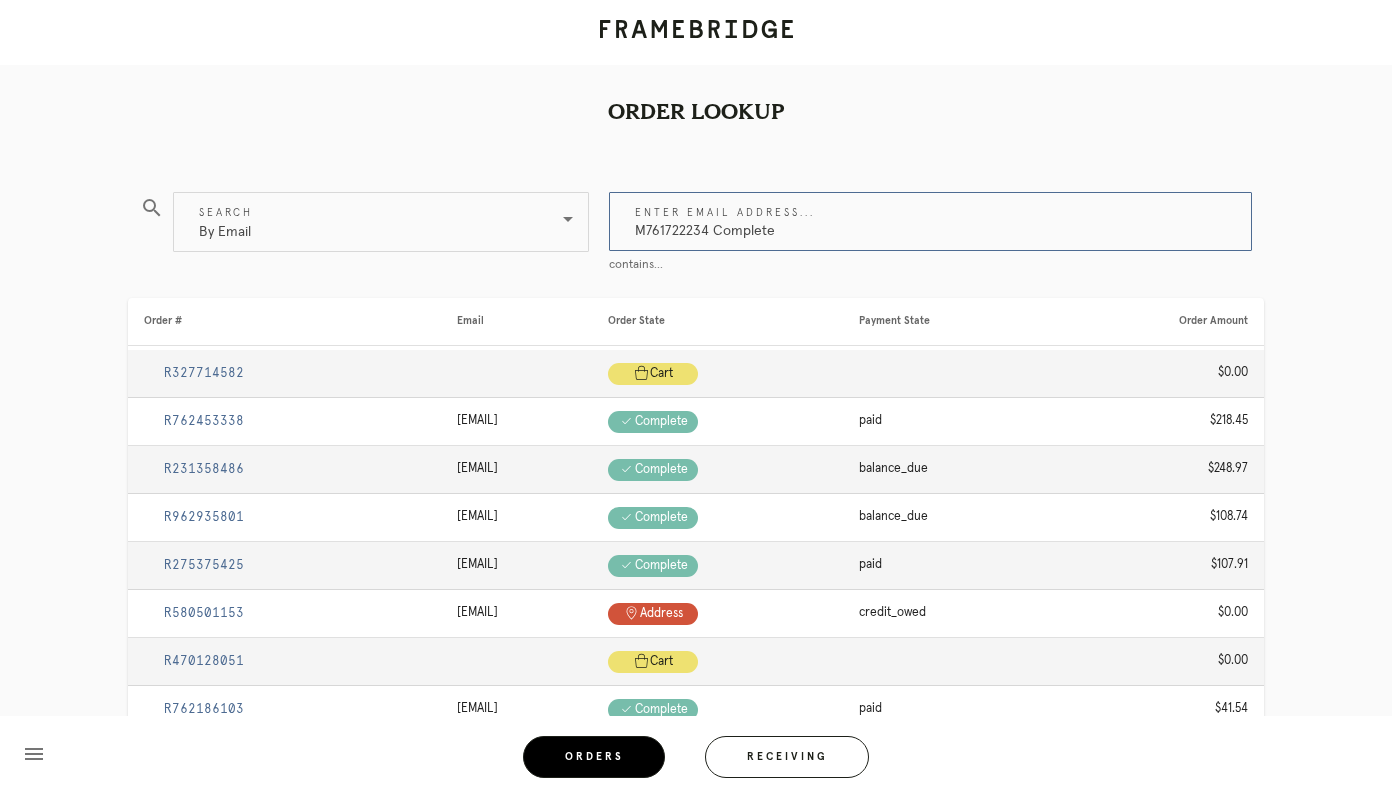 drag, startPoint x: 822, startPoint y: 235, endPoint x: 707, endPoint y: 226, distance: 115.35164 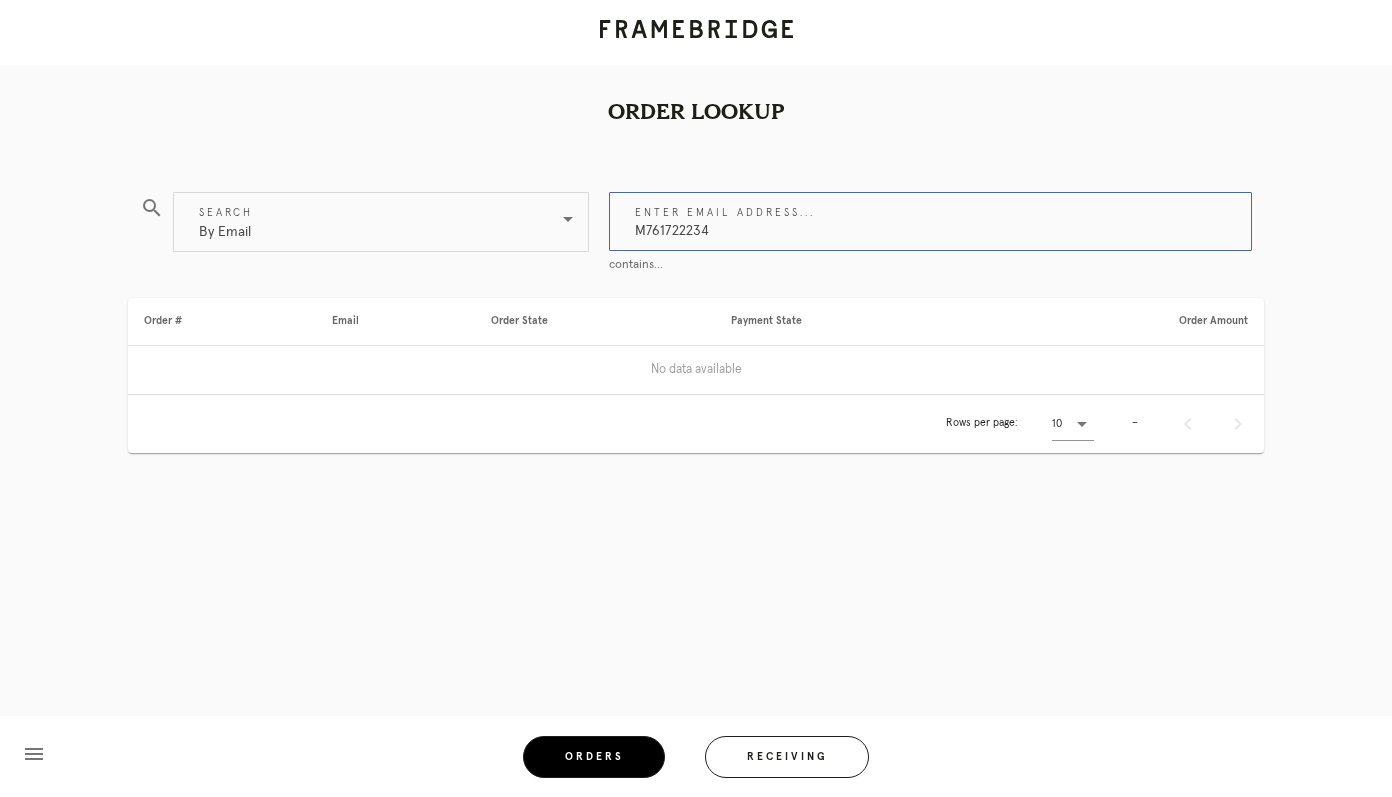 click on "M761722234" at bounding box center [930, 221] 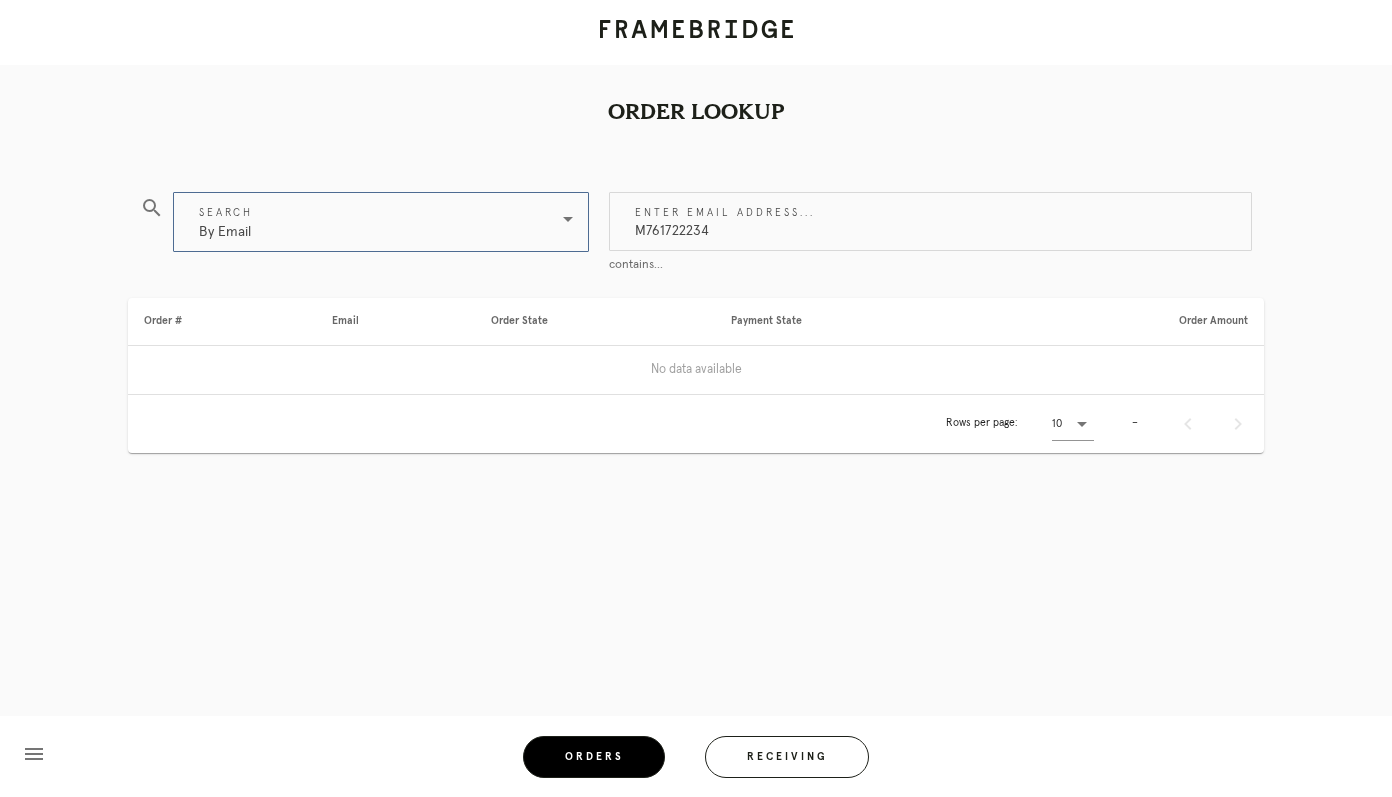 click on "By Email" at bounding box center (367, 222) 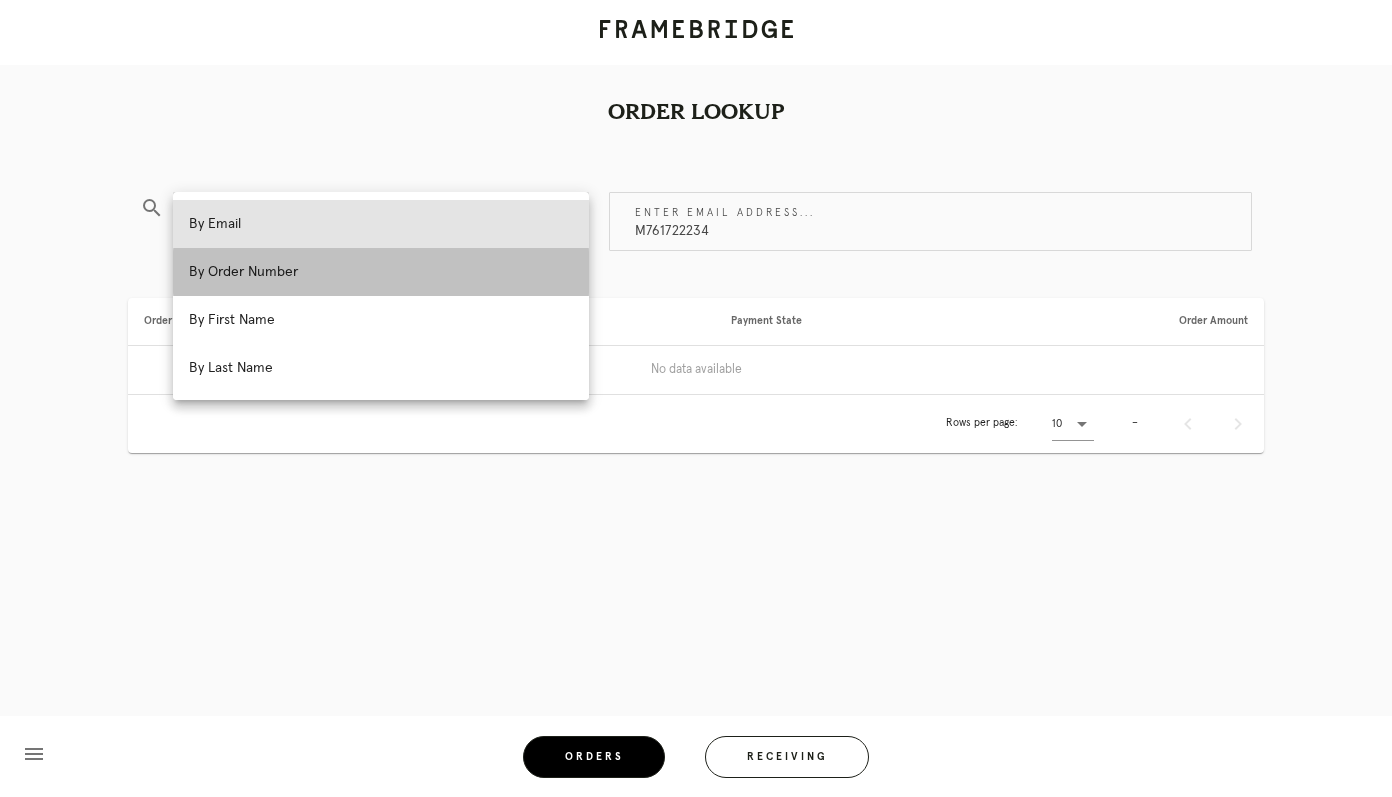 click on "By Order Number" at bounding box center [381, 272] 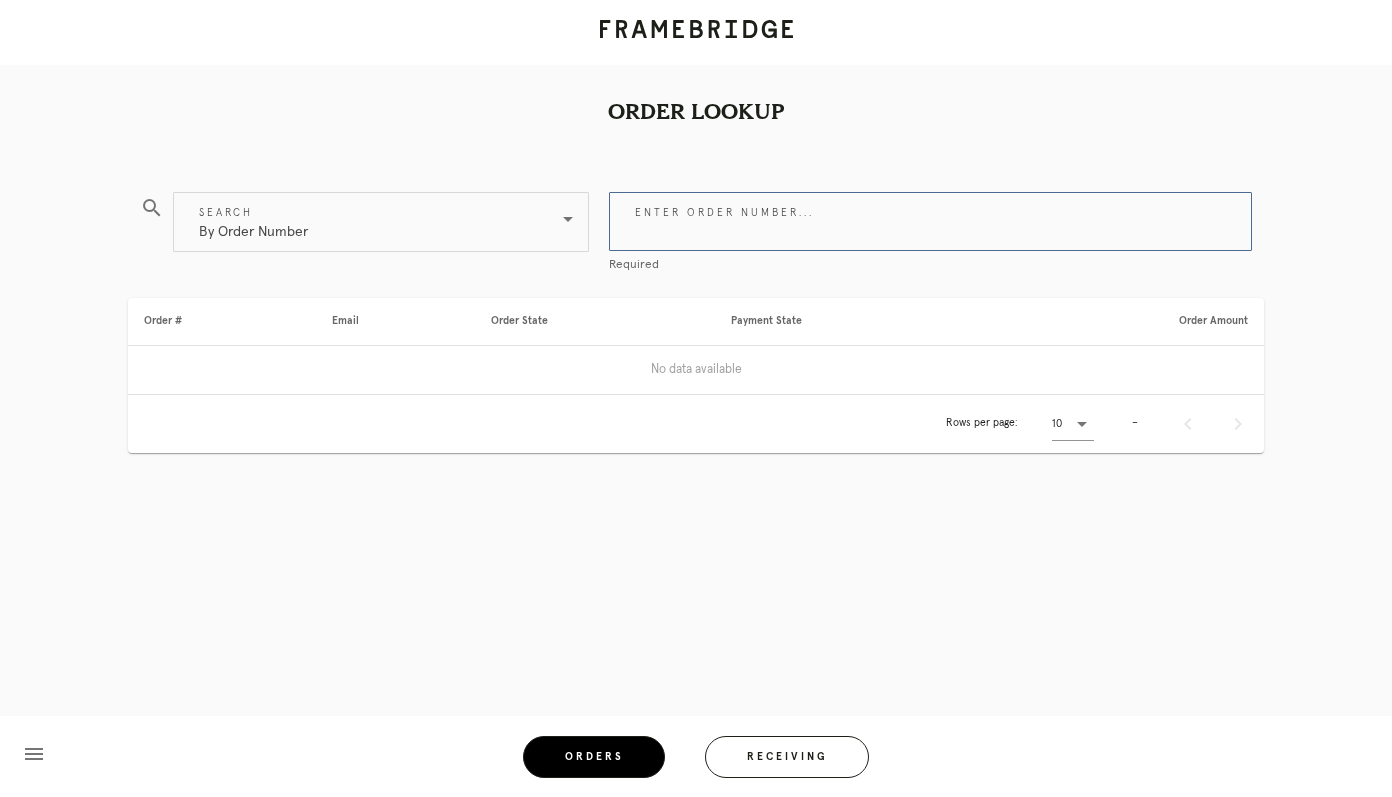 click on "Enter order number..." at bounding box center (930, 221) 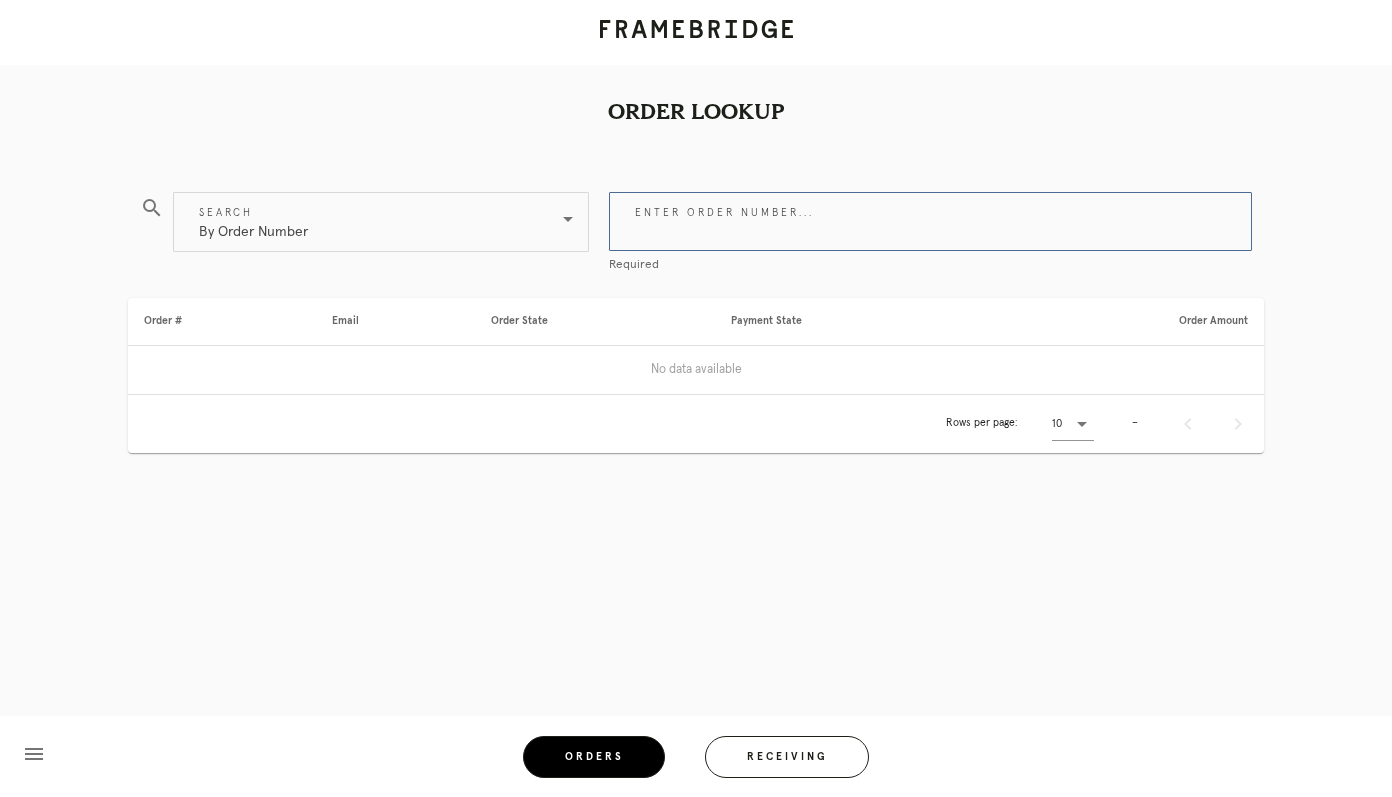 paste on "#M761722234 Complete" 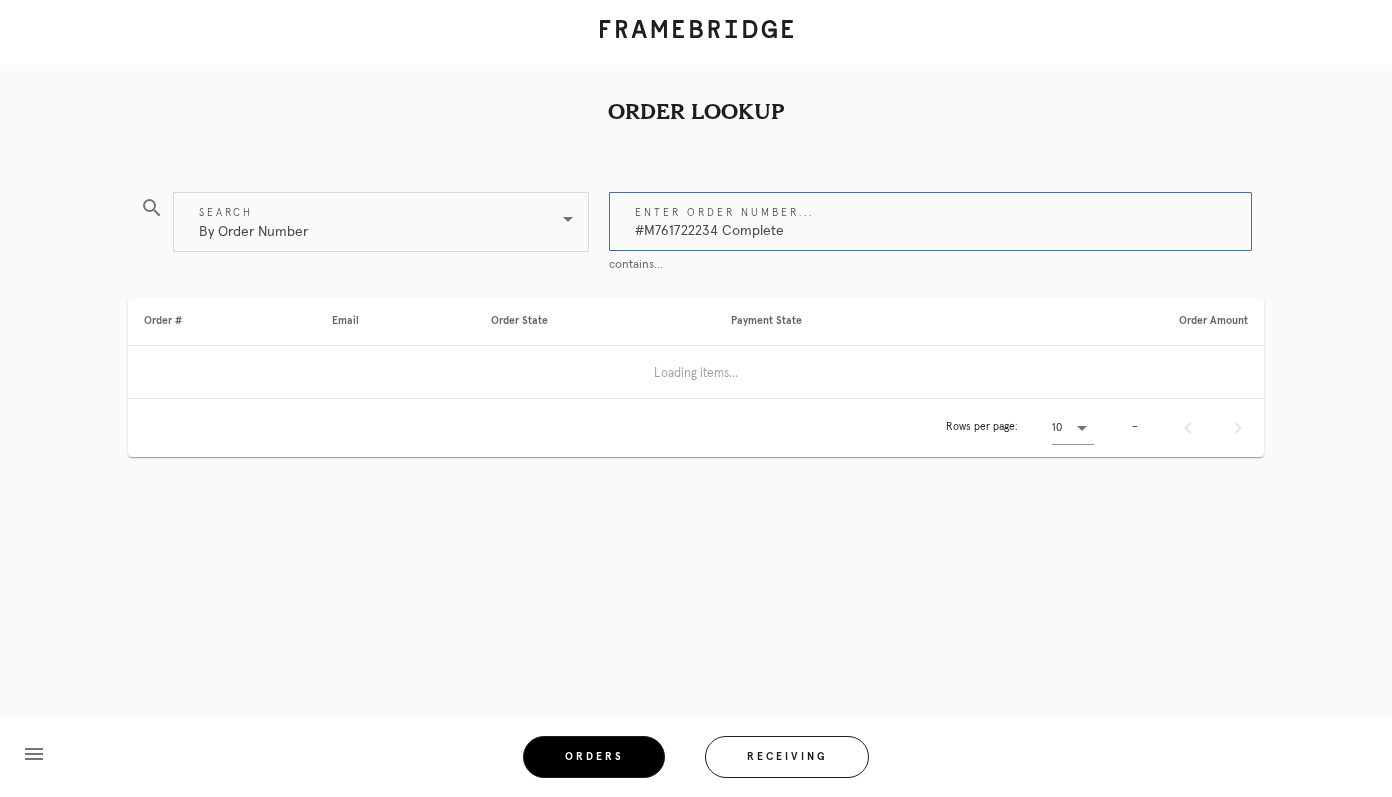 click on "#M761722234 Complete" at bounding box center (930, 221) 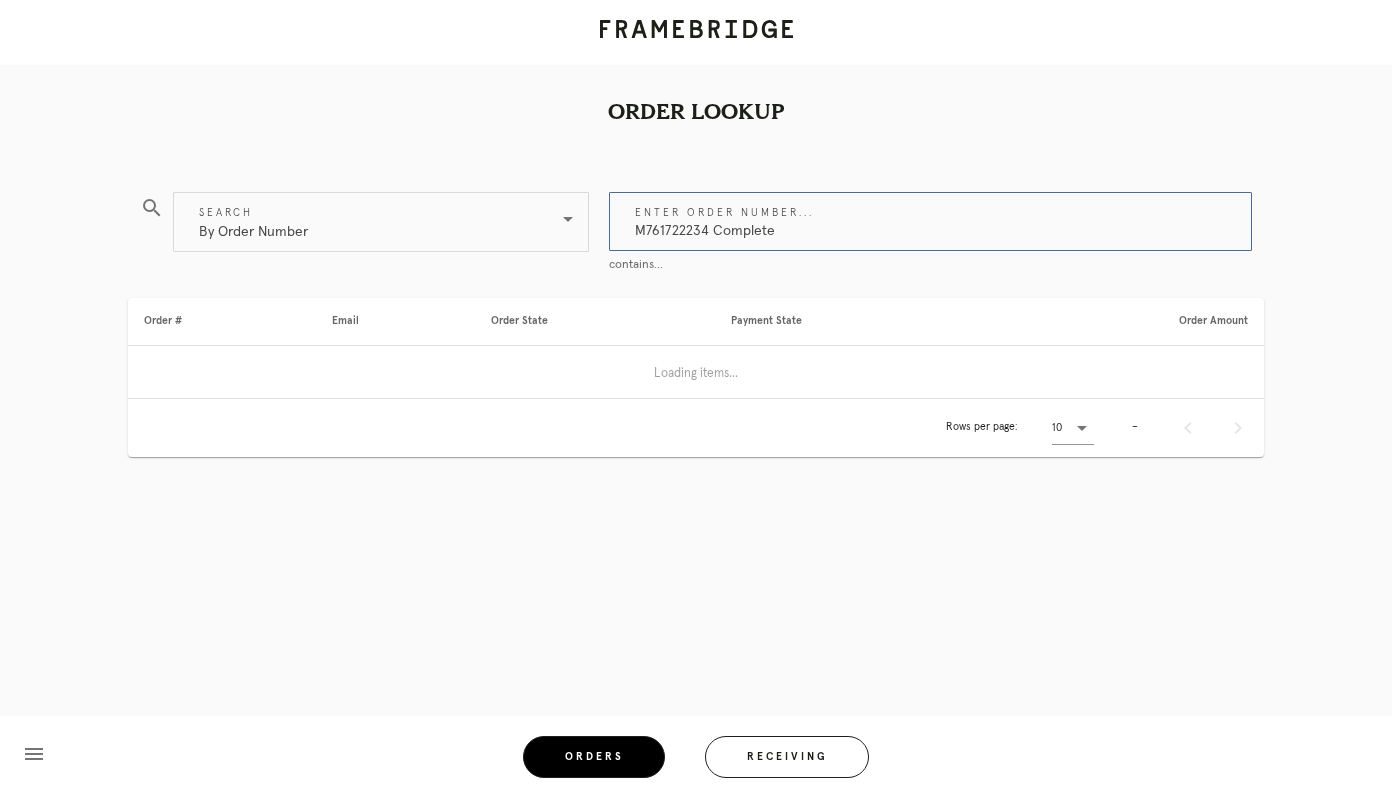 drag, startPoint x: 817, startPoint y: 237, endPoint x: 706, endPoint y: 231, distance: 111.16204 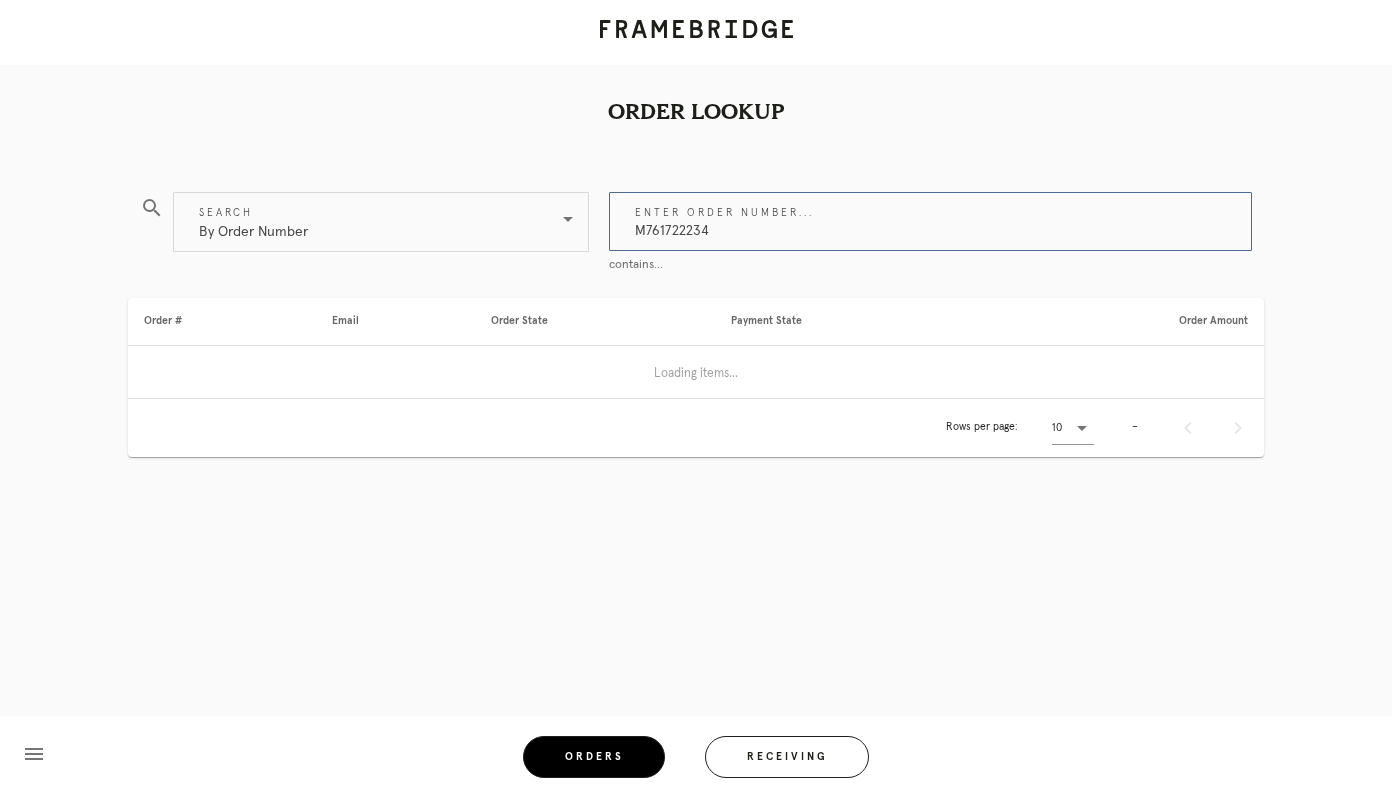 type on "M761722234" 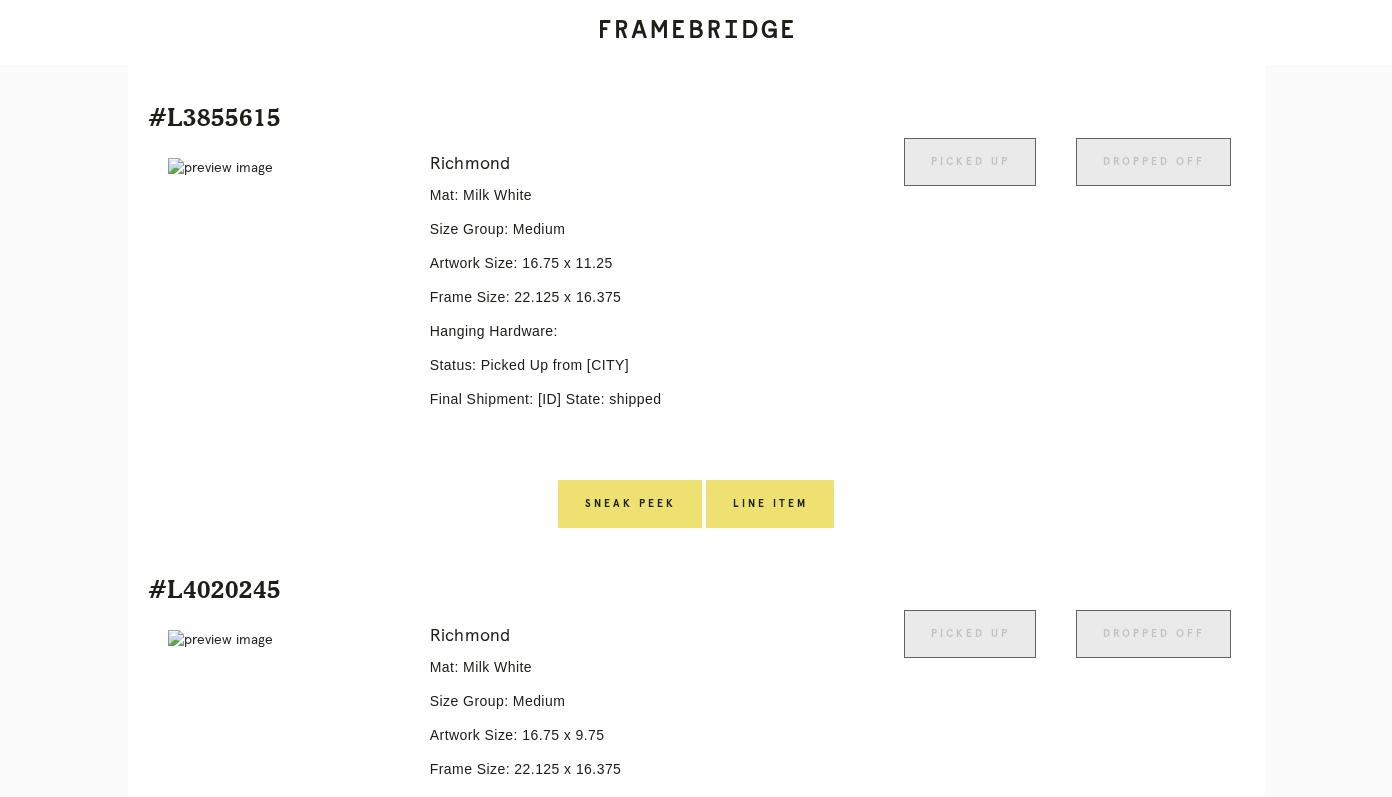 scroll, scrollTop: 1426, scrollLeft: 0, axis: vertical 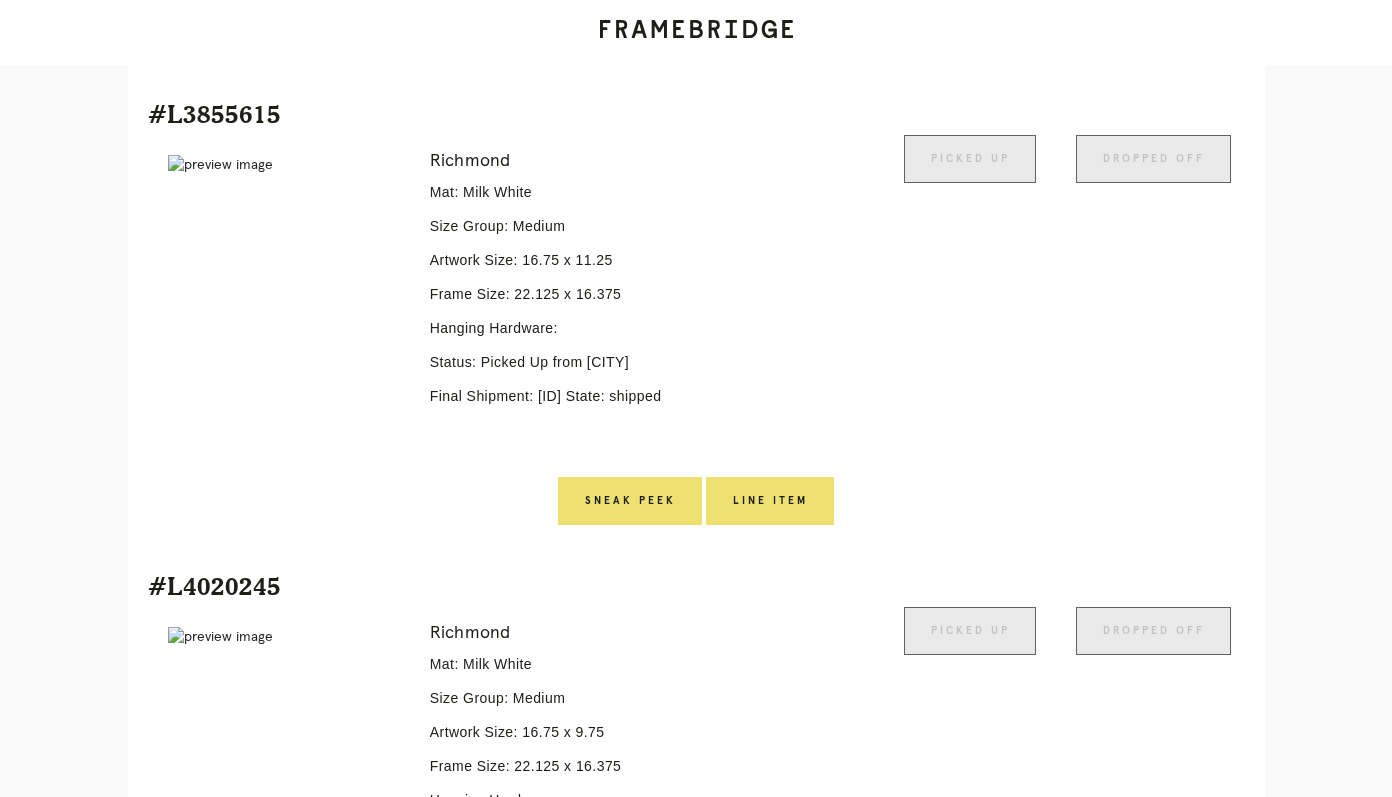 click on "Orders" at bounding box center (76, 1085) 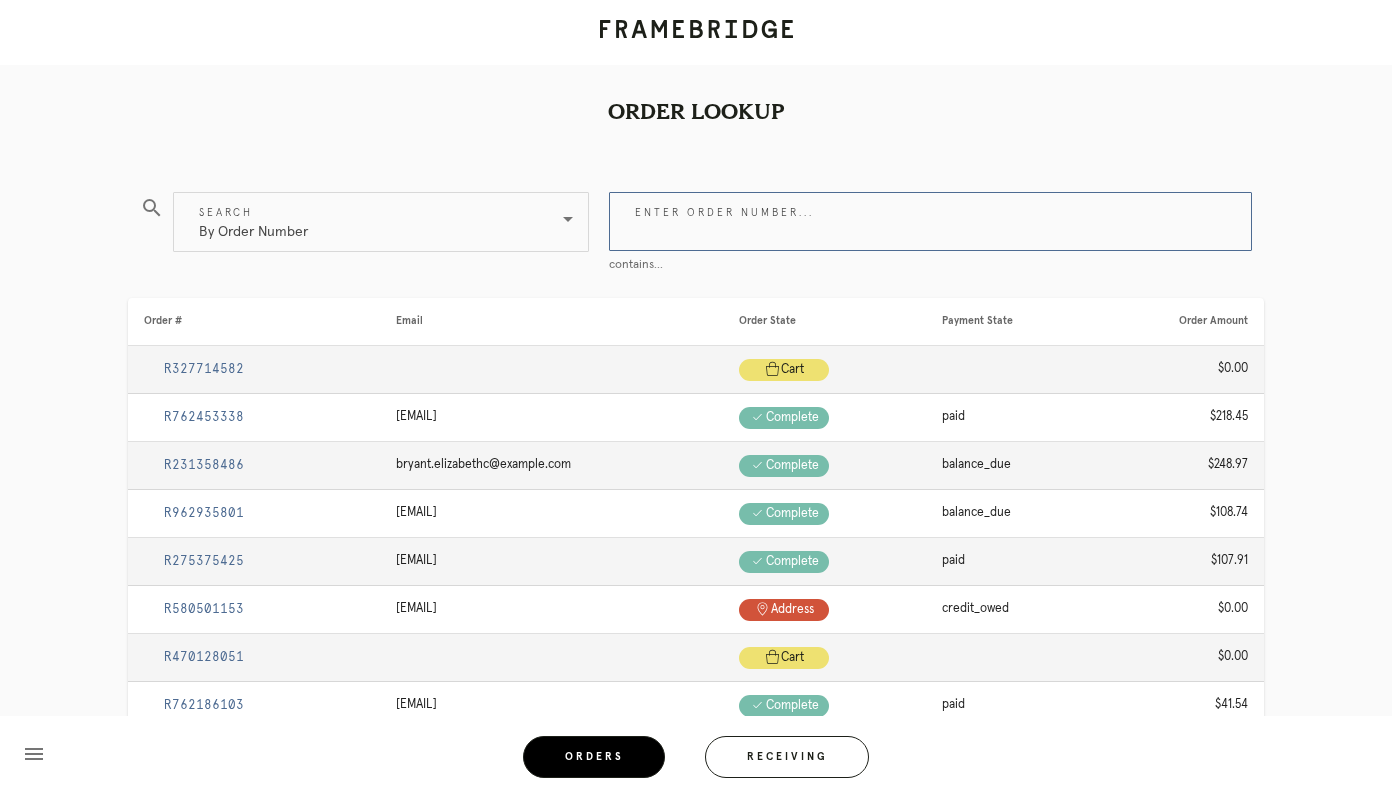 click on "Enter order number..." at bounding box center (930, 221) 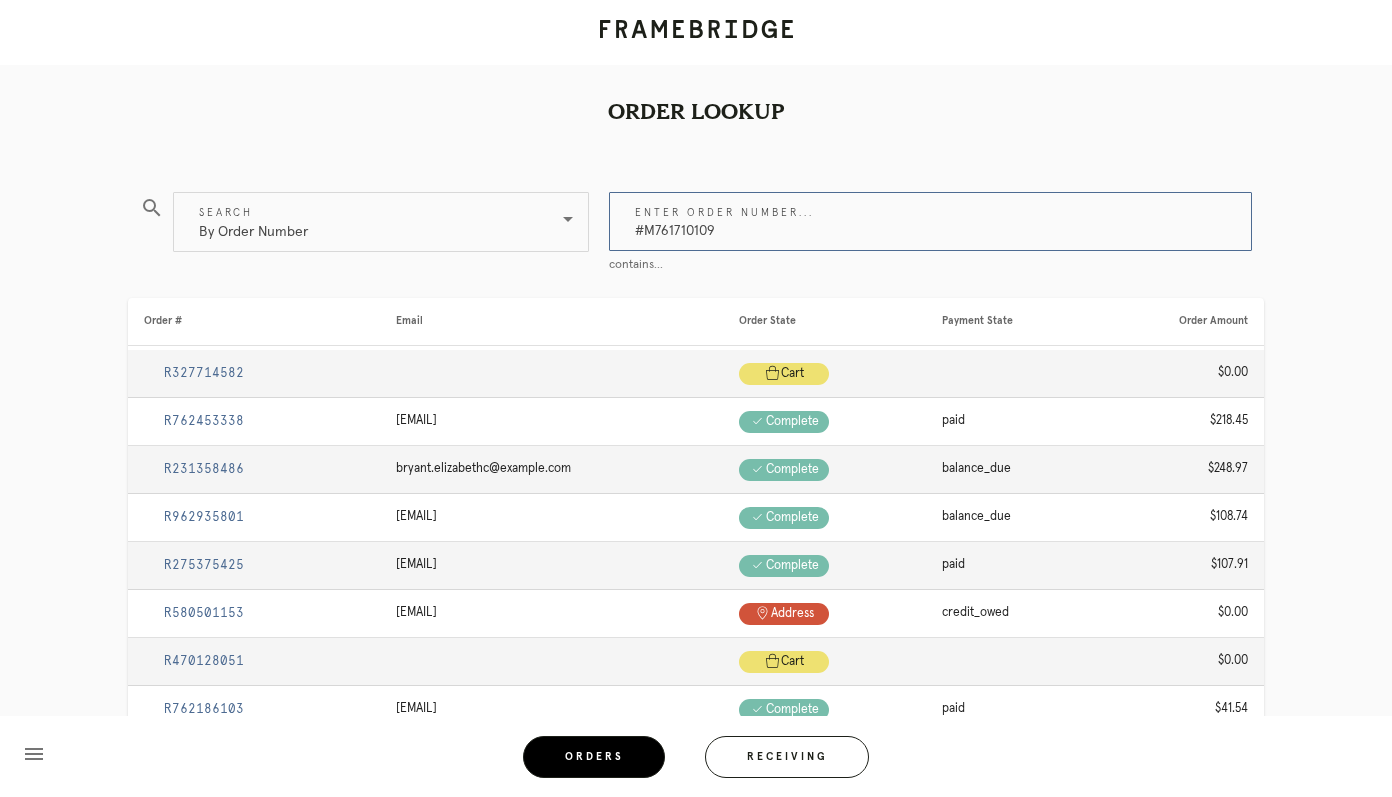 click on "#M761710109" at bounding box center [930, 221] 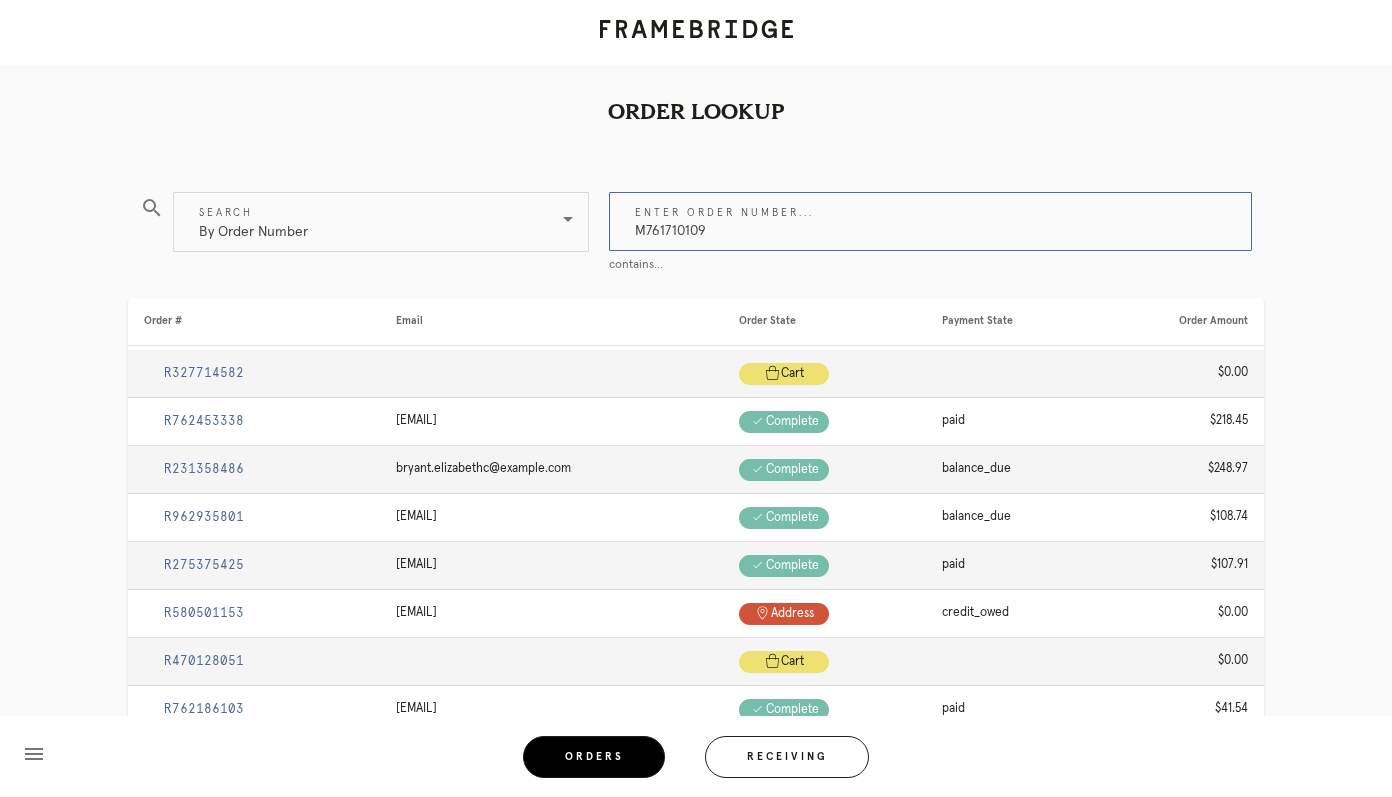 type on "M761710109" 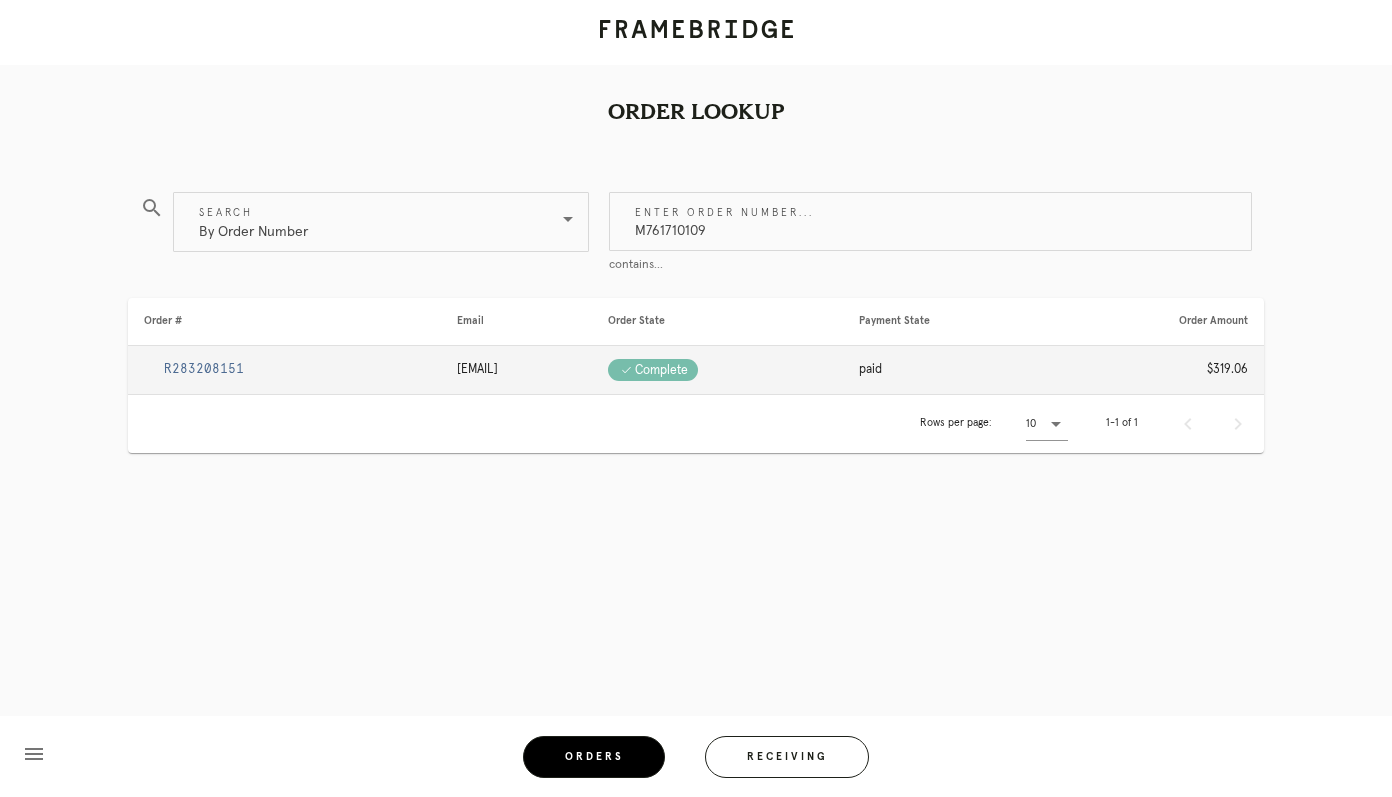 click on "R283208151" at bounding box center (204, 369) 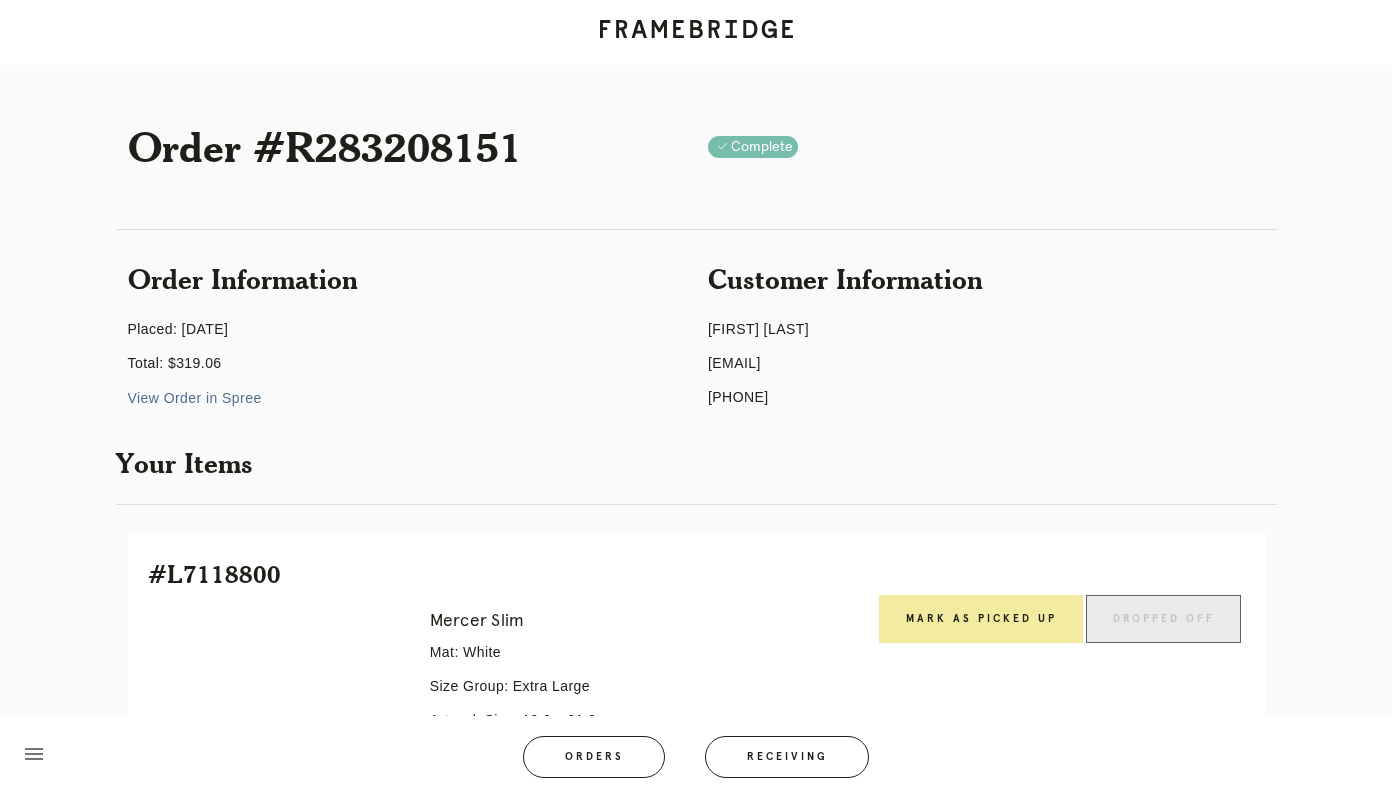 click on "Mark as Picked Up" at bounding box center [981, 619] 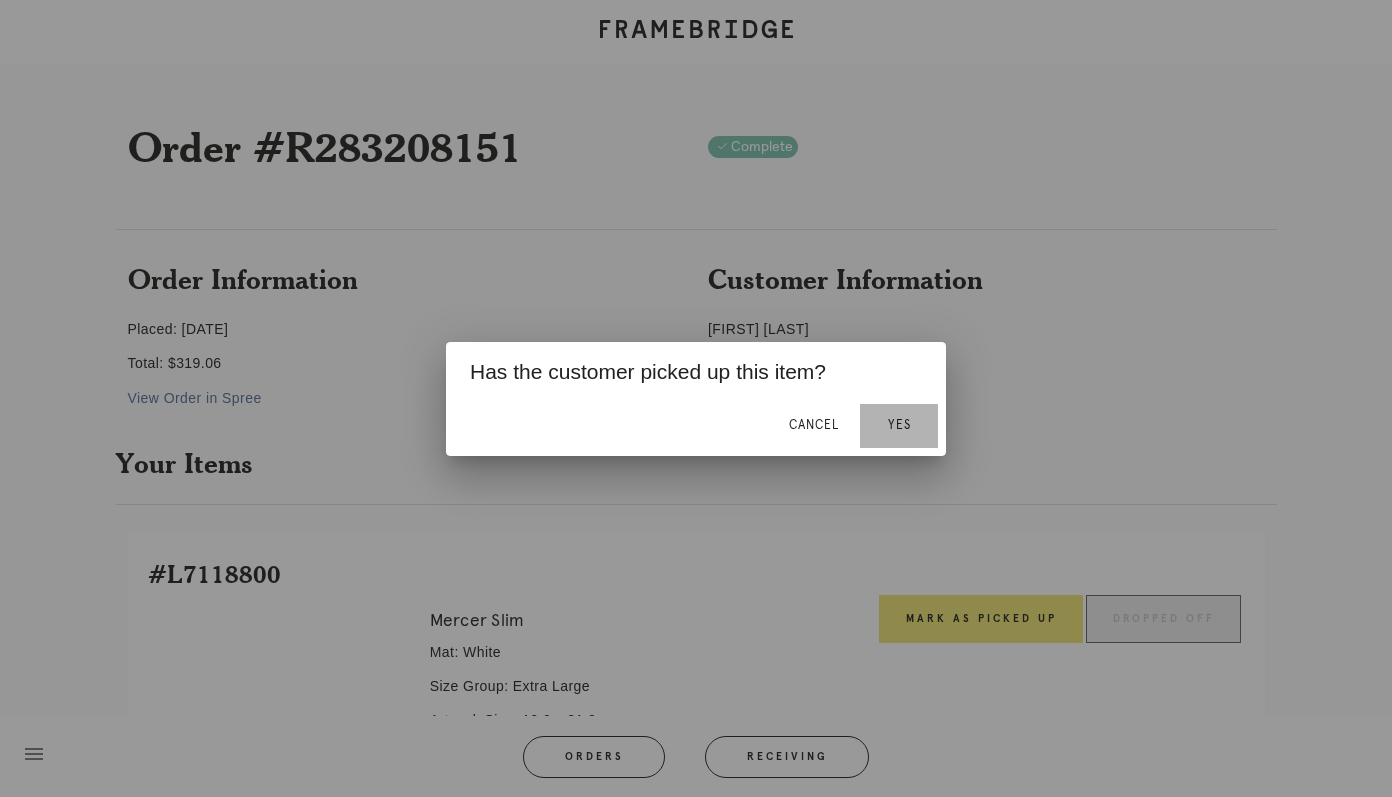 click on "Yes" at bounding box center (899, 426) 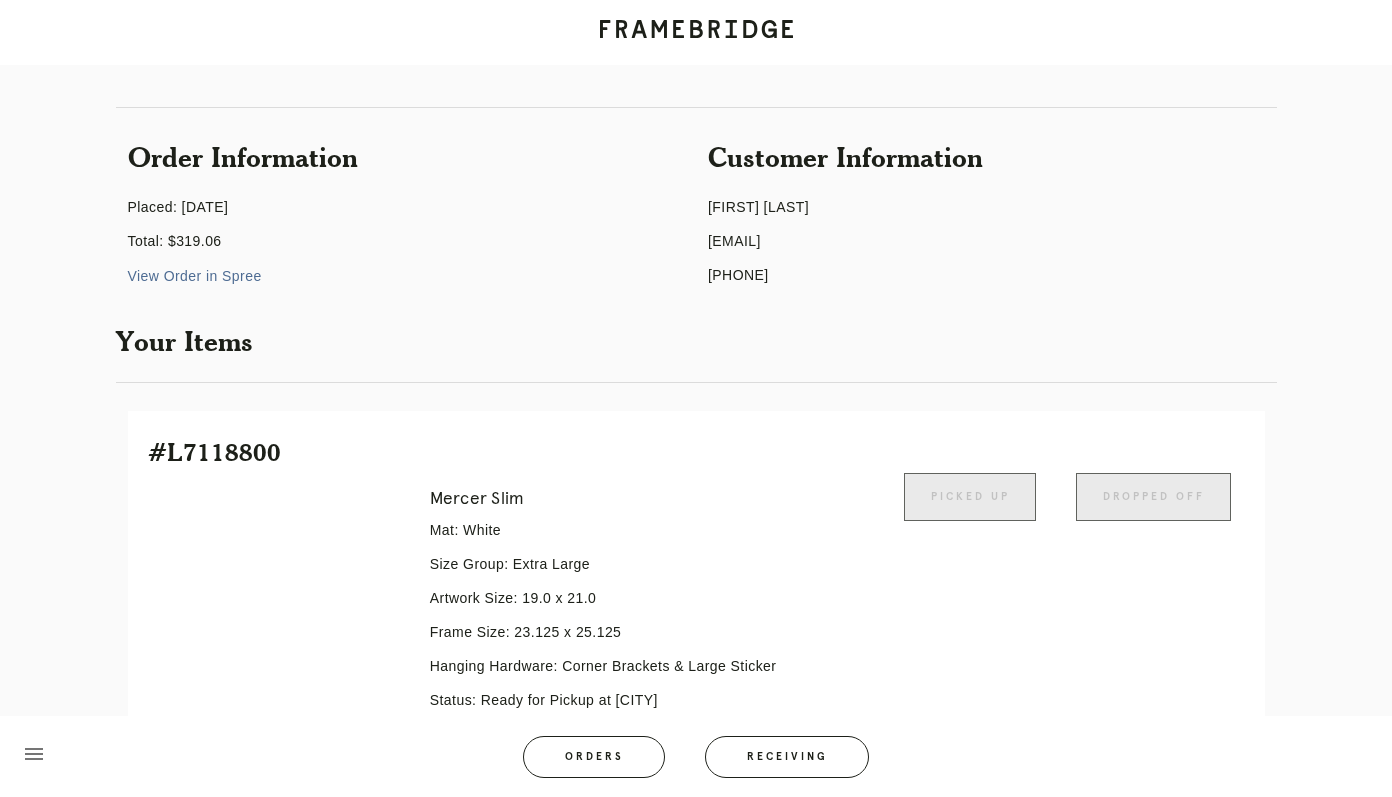 scroll, scrollTop: 332, scrollLeft: 0, axis: vertical 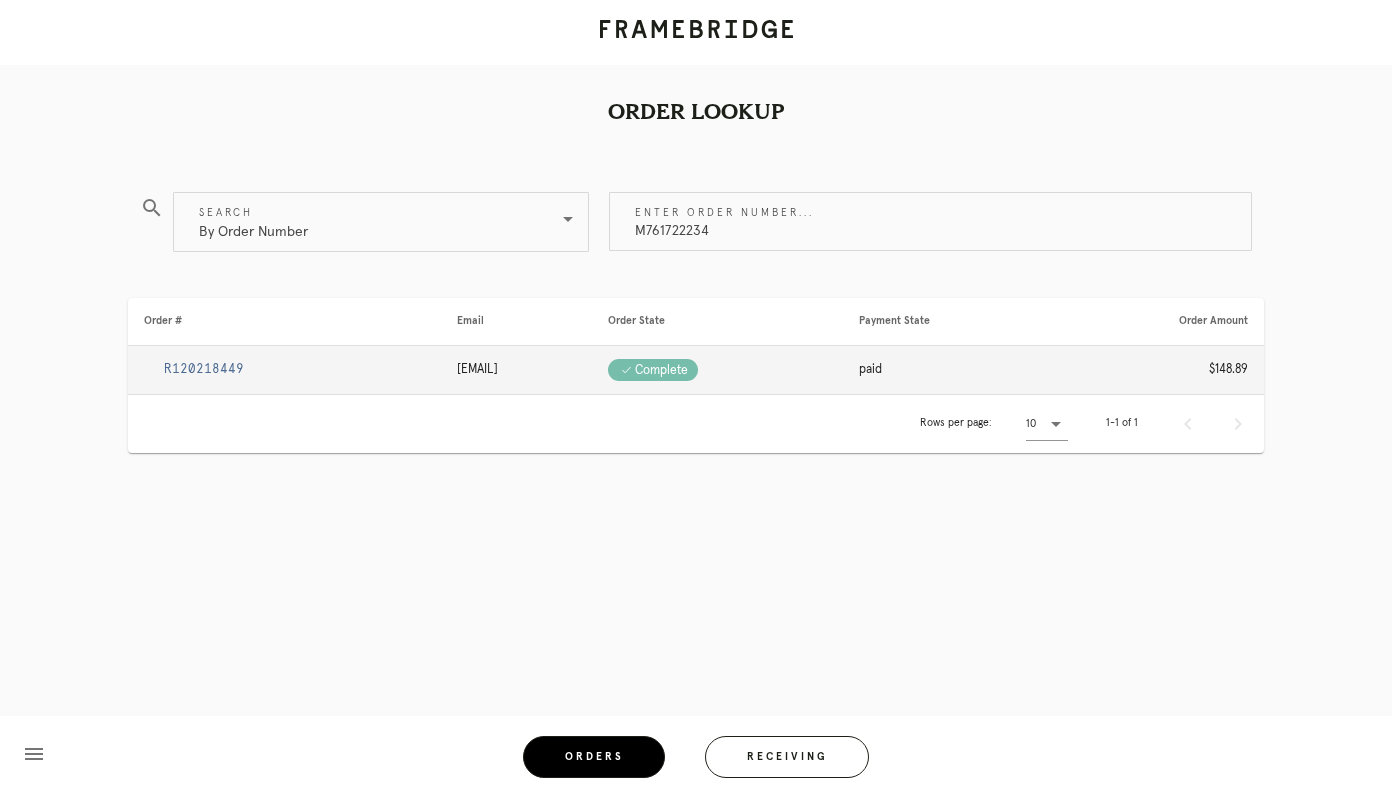 click on "search Search By Order Number   Enter order number... M761722234 contains...   Order # Email Order State Payment State Order Amount
R120218449
[EMAIL]
Check
.a {
fill: #1d2019;
}
complete
paid
$148.89
Rows per page: 10 1-1 of 1" at bounding box center [696, 383] 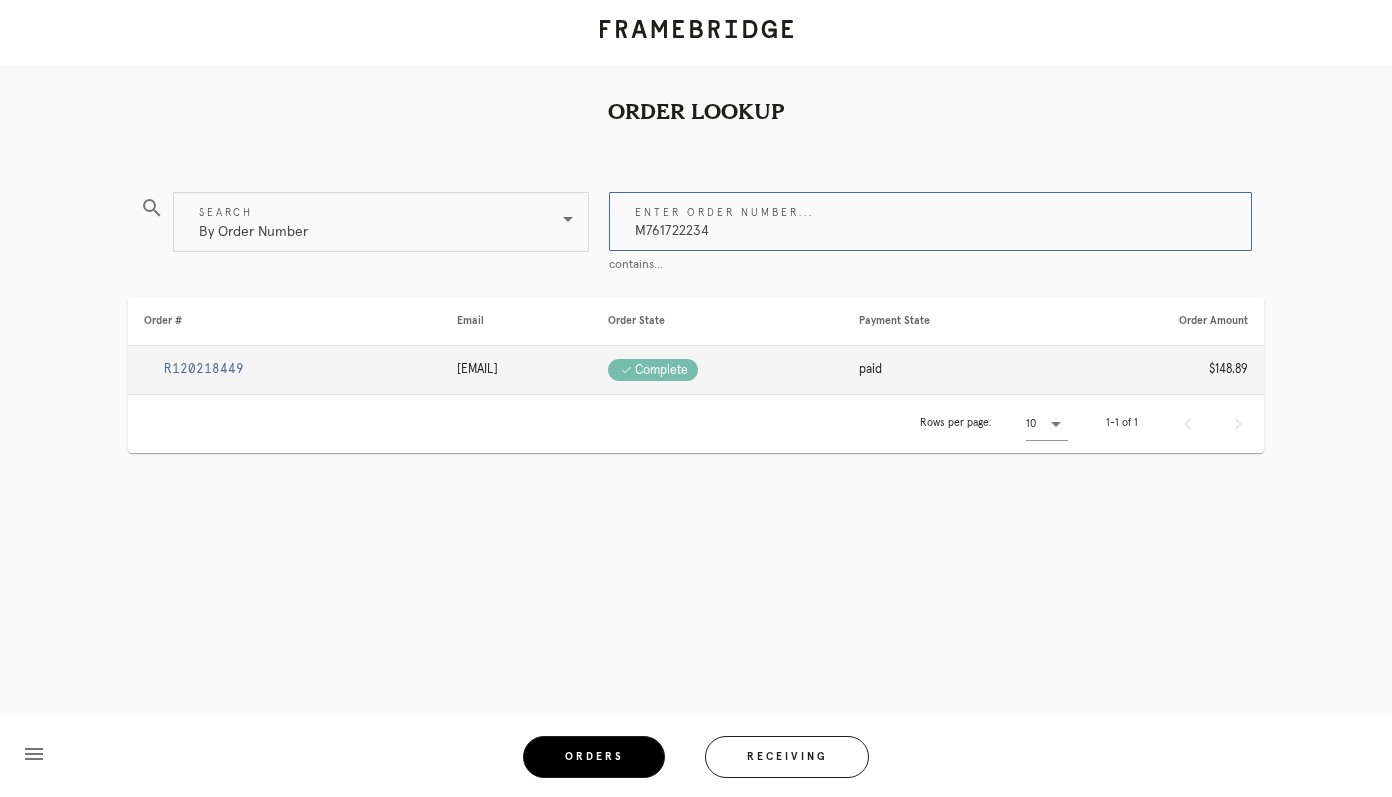 drag, startPoint x: 740, startPoint y: 238, endPoint x: 624, endPoint y: 238, distance: 116 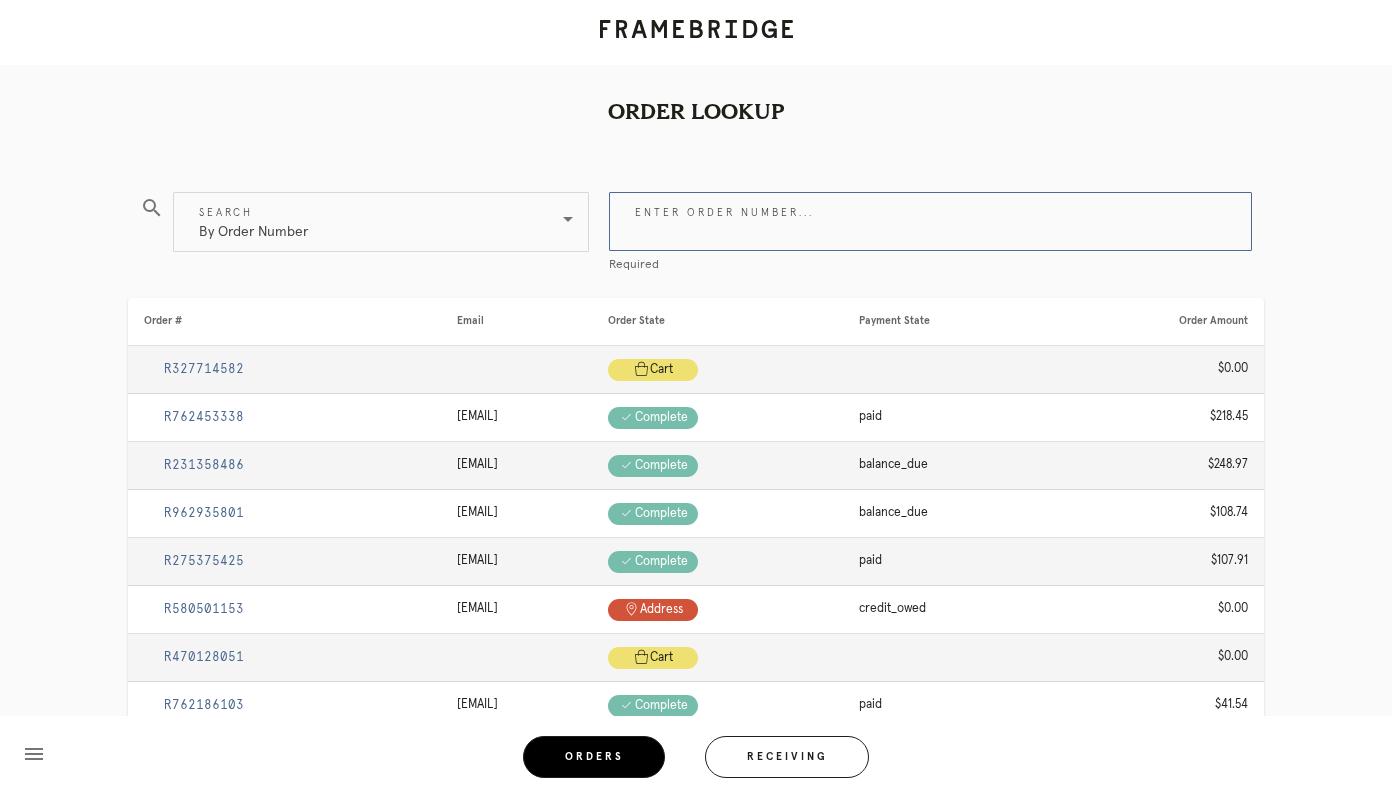 paste on "M761706754" 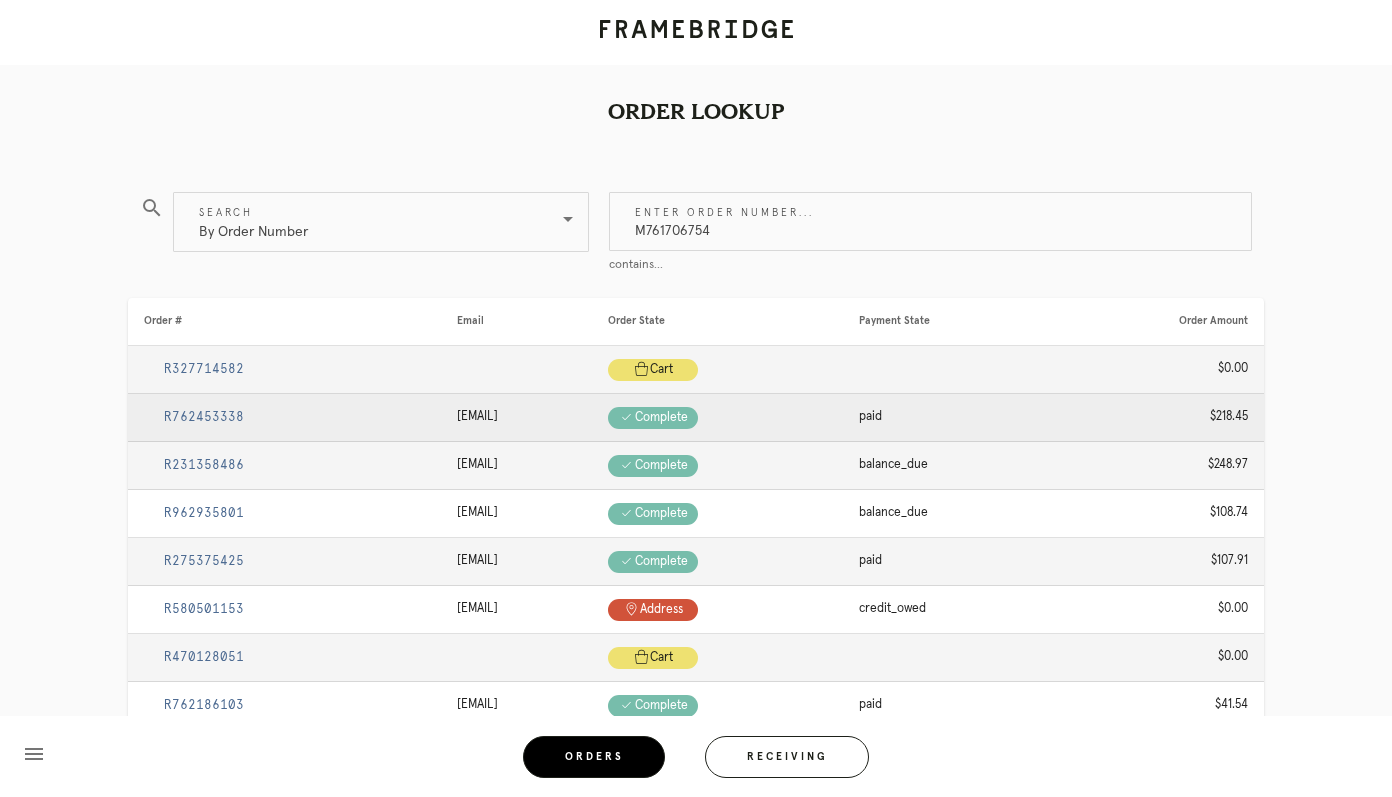 type on "M761706754" 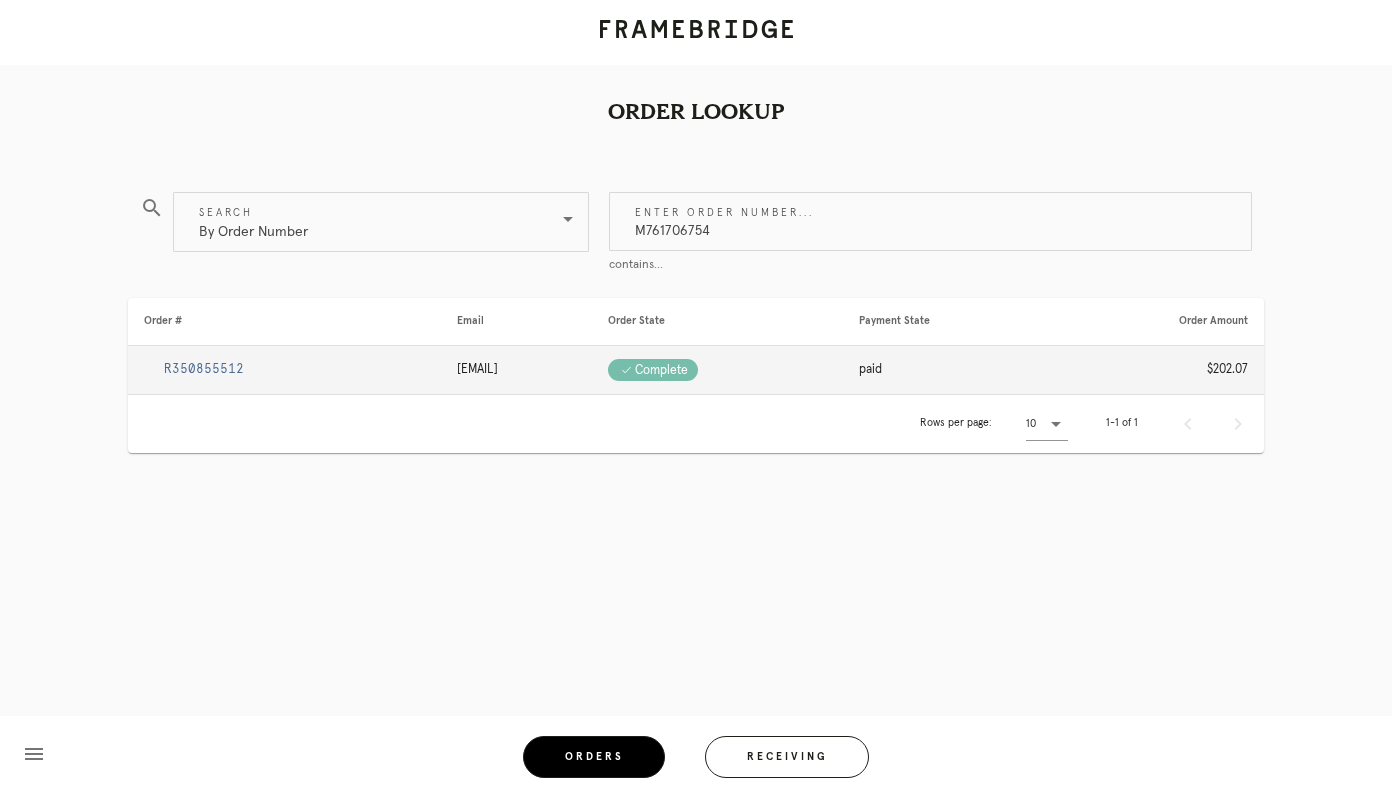 click on "R350855512" at bounding box center (204, 369) 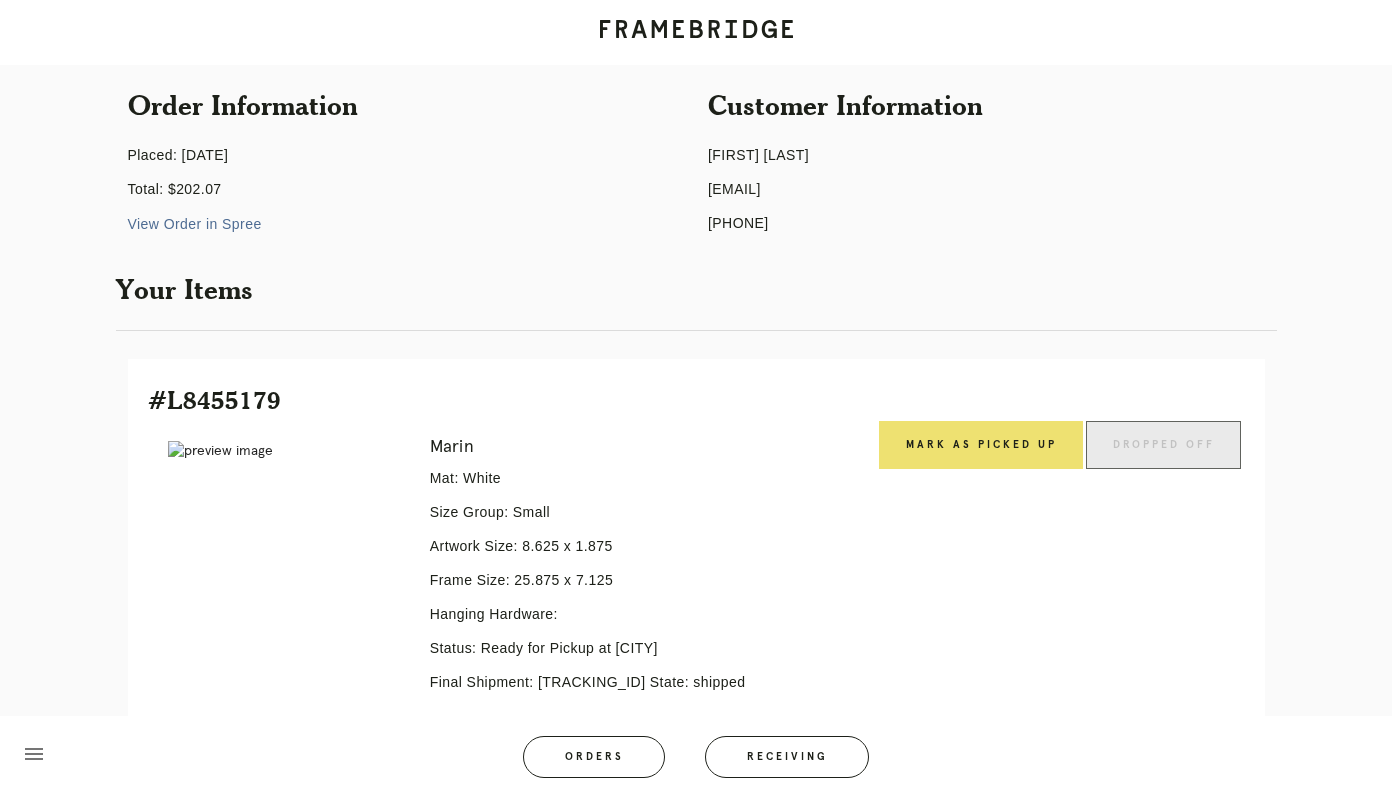 scroll, scrollTop: 274, scrollLeft: 0, axis: vertical 